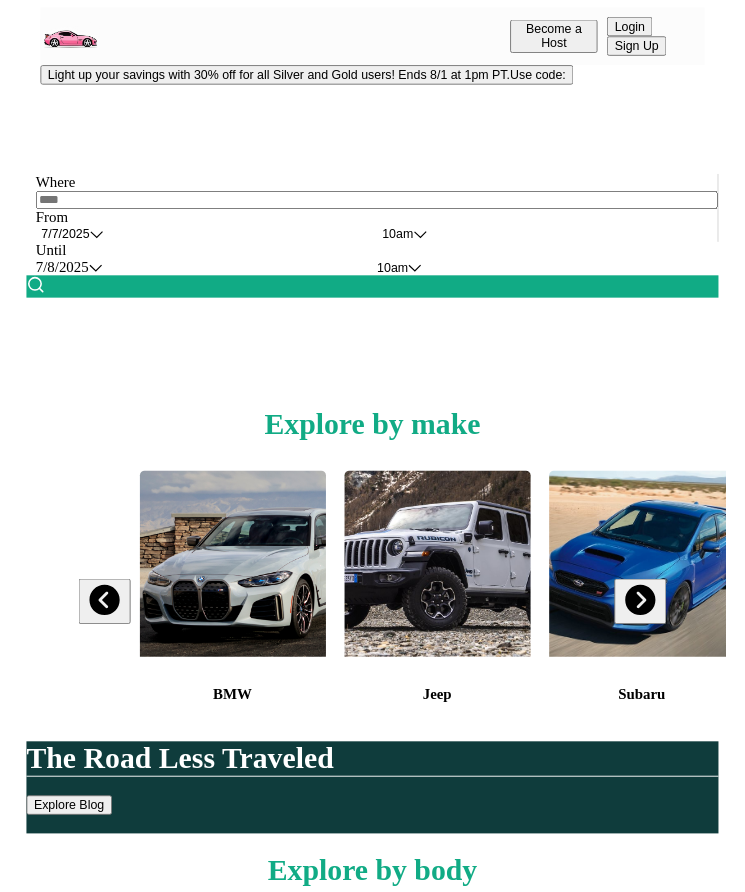 scroll, scrollTop: 0, scrollLeft: 0, axis: both 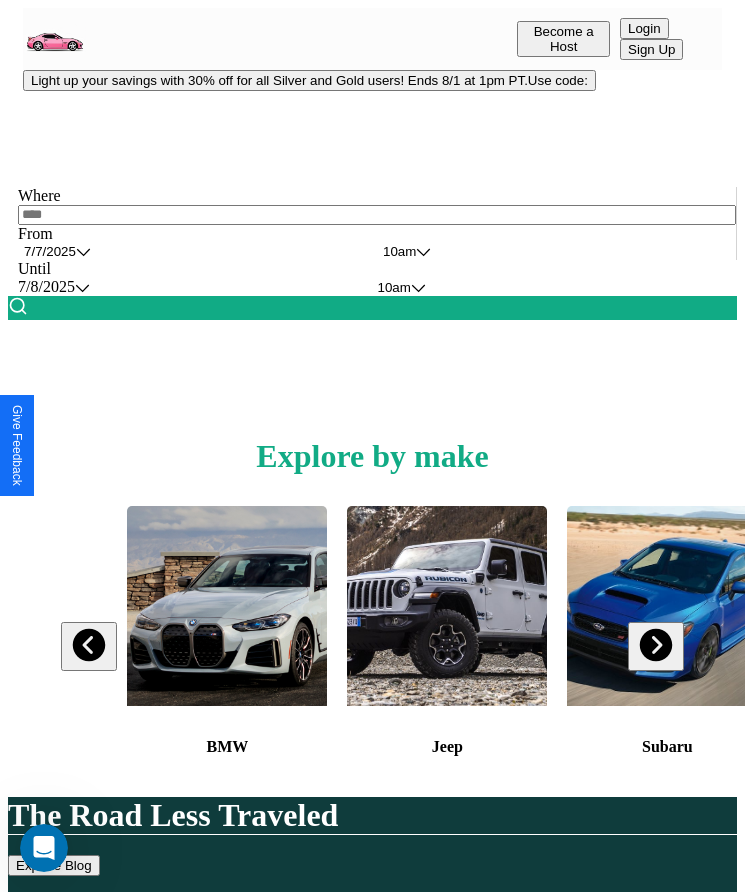 click on "Light up your savings with 30% off for all Silver and Gold users! Ends 8/1 at 1pm PT.  Use code:" at bounding box center (309, 80) 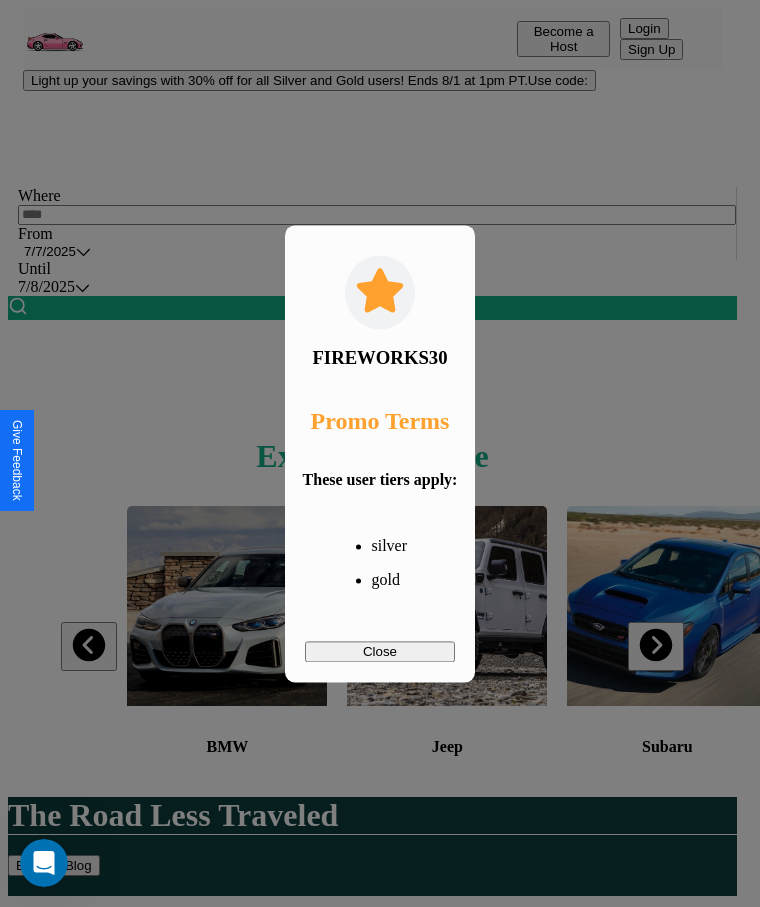 click on "Close" at bounding box center (380, 651) 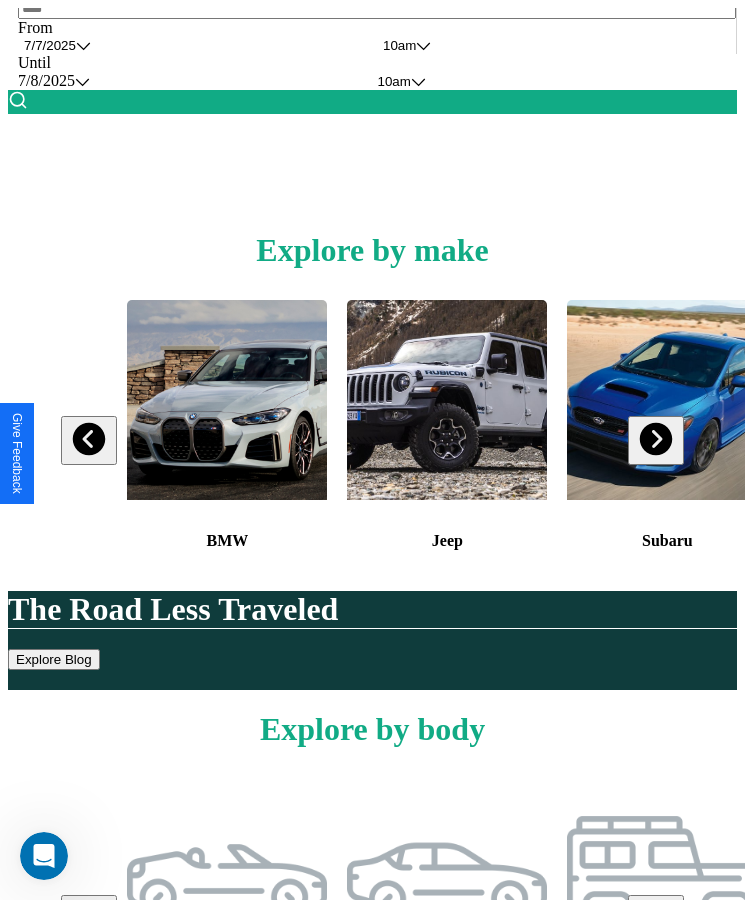scroll, scrollTop: 0, scrollLeft: 0, axis: both 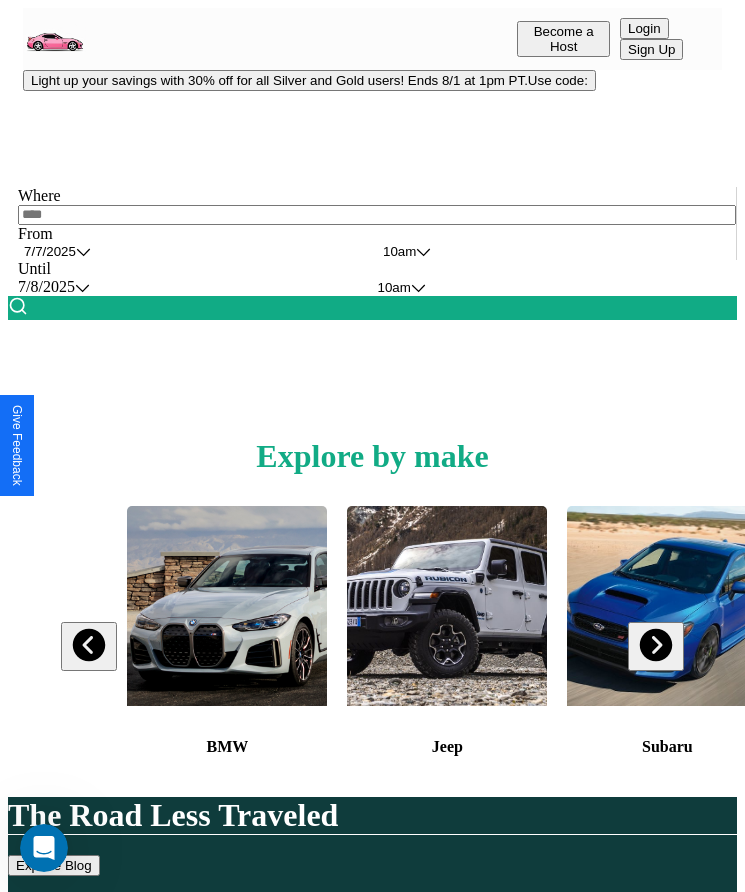 click at bounding box center [377, 215] 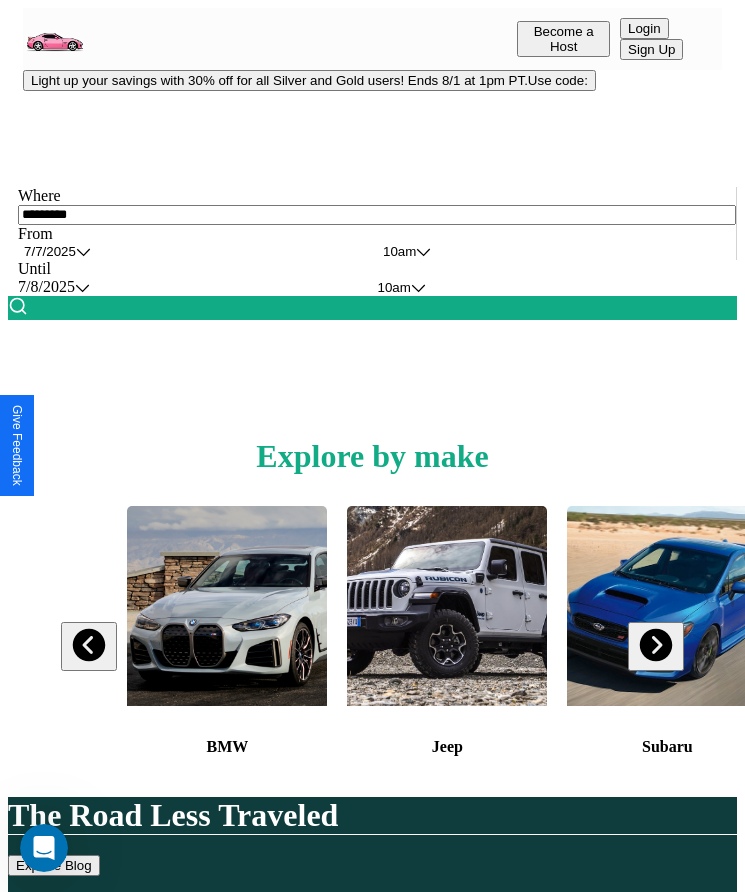 type on "*********" 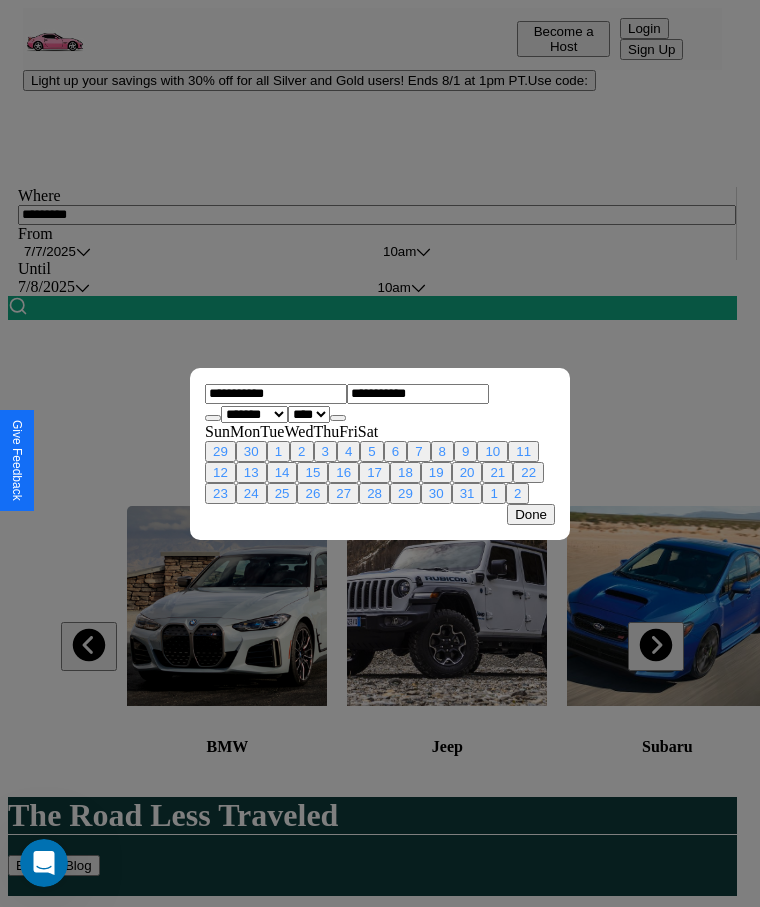 click on "******* ******** ***** ***** *** **** **** ****** ********* ******* ******** ********" at bounding box center [254, 414] 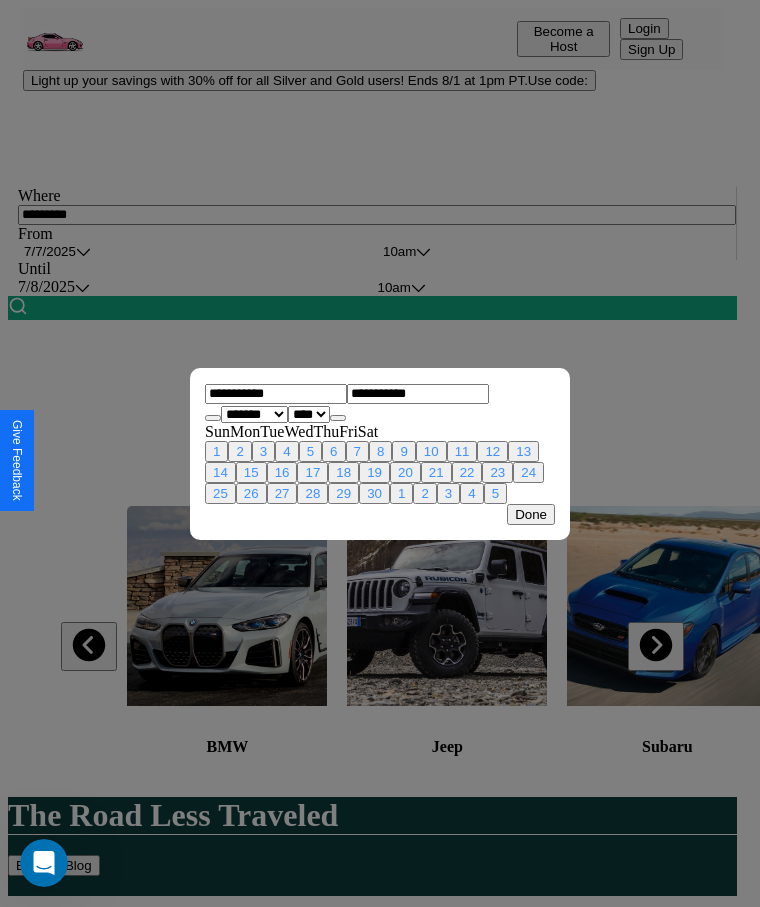 click on "**** **** **** **** **** **** **** **** **** **** **** **** **** **** **** **** **** **** **** **** **** **** **** **** **** **** **** **** **** **** **** **** **** **** **** **** **** **** **** **** **** **** **** **** **** **** **** **** **** **** **** **** **** **** **** **** **** **** **** **** **** **** **** **** **** **** **** **** **** **** **** **** **** **** **** **** **** **** **** **** **** **** **** **** **** **** **** **** **** **** **** **** **** **** **** **** **** **** **** **** **** **** **** **** **** **** **** **** **** **** **** **** **** **** **** **** **** **** **** **** ****" at bounding box center (309, 414) 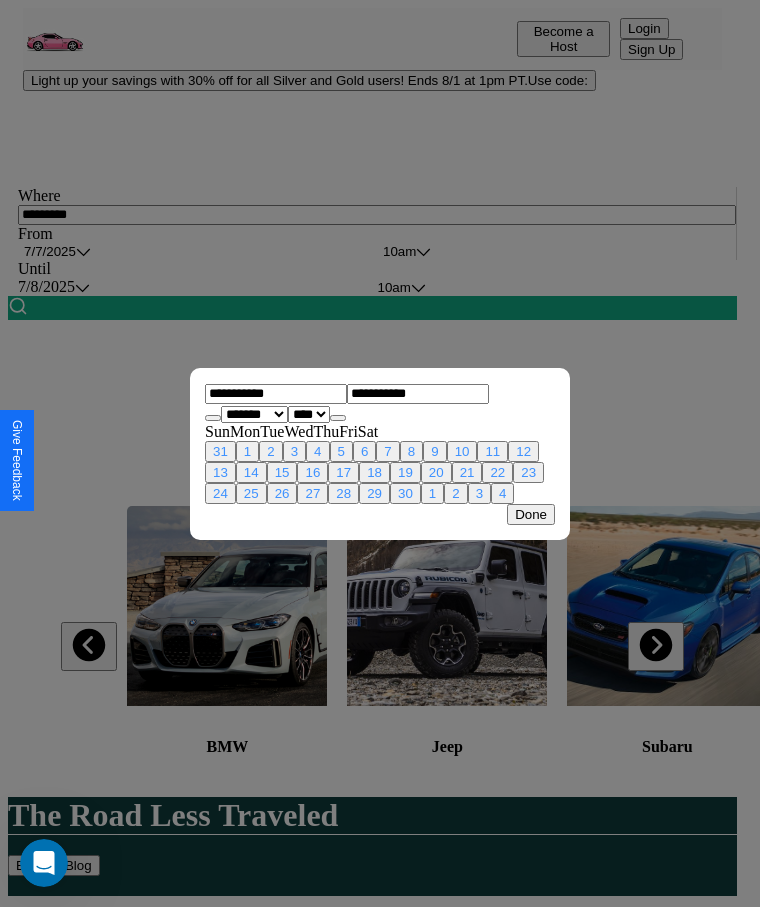 click on "17" at bounding box center (343, 472) 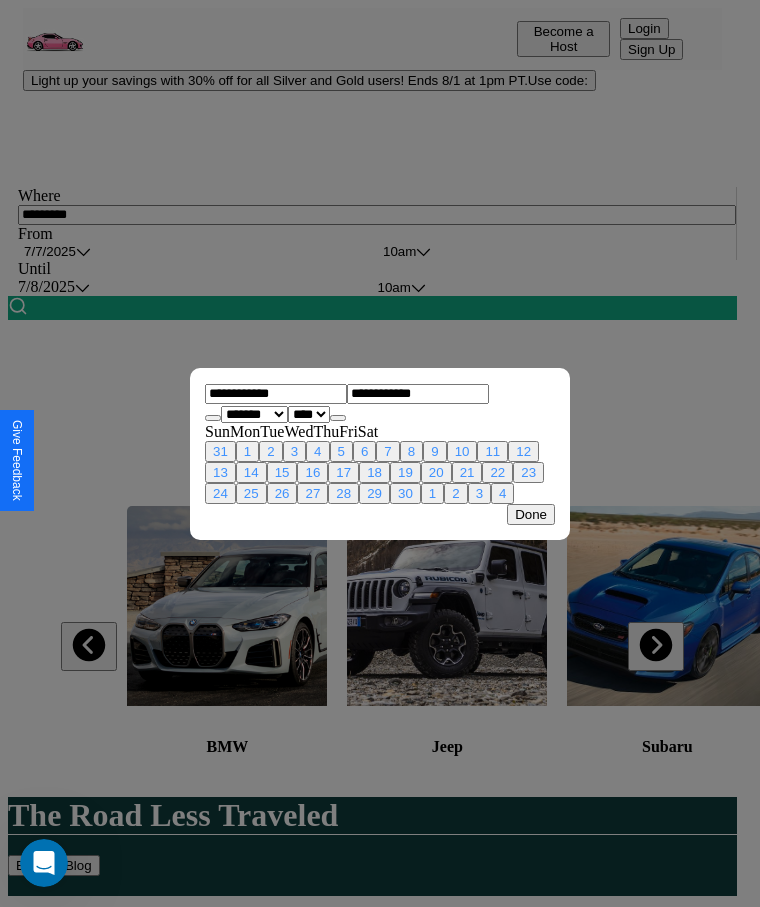 click on "18" at bounding box center (374, 472) 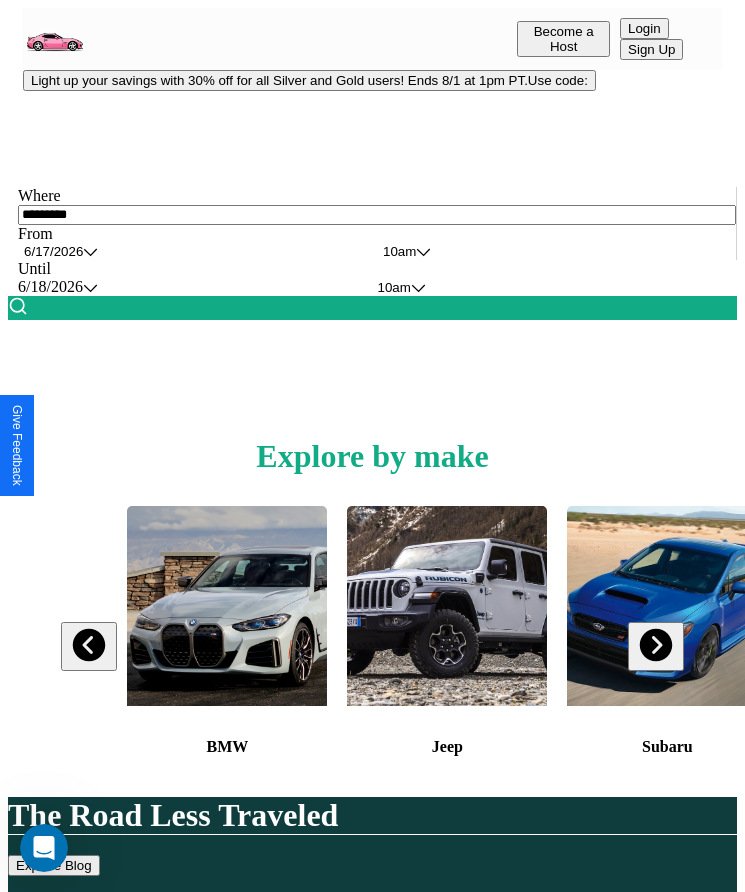 click on "10am" at bounding box center [399, 251] 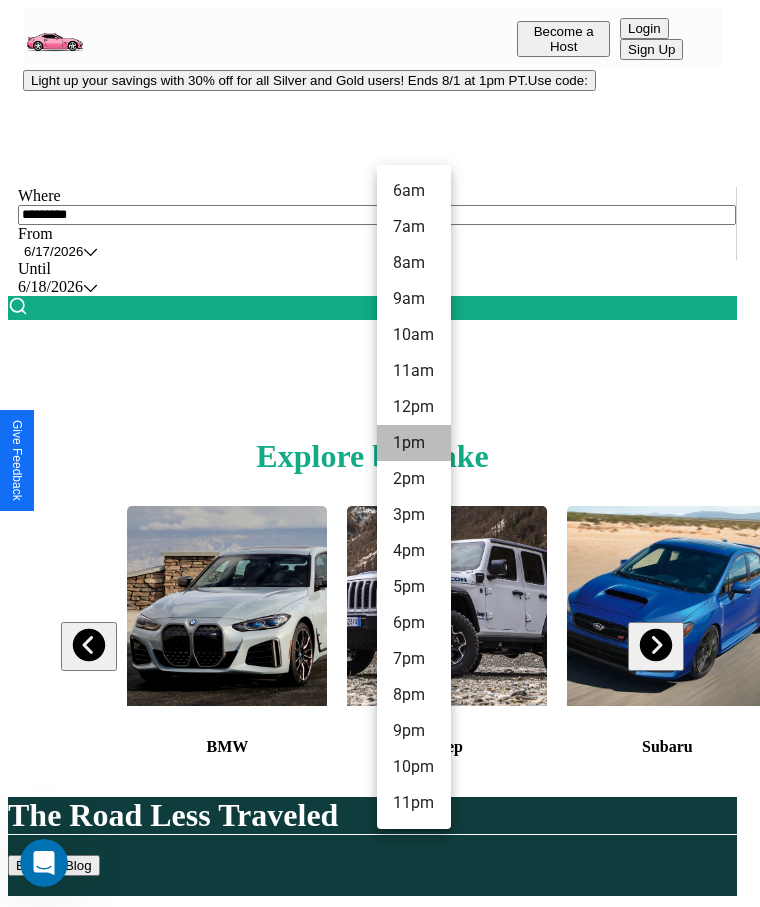 click on "1pm" at bounding box center [414, 443] 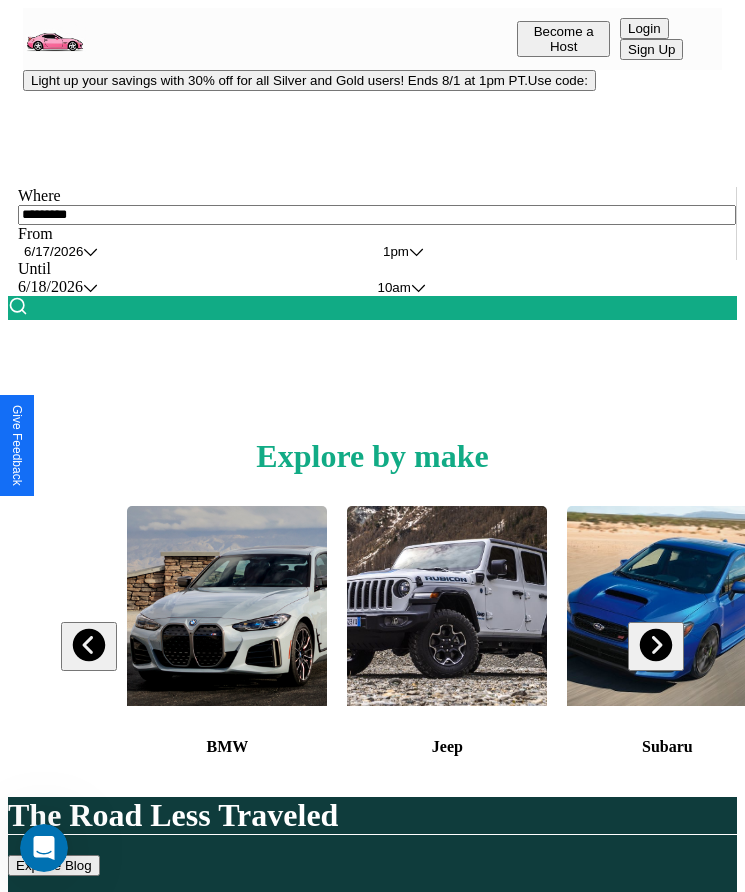 click on "10am" at bounding box center [396, 251] 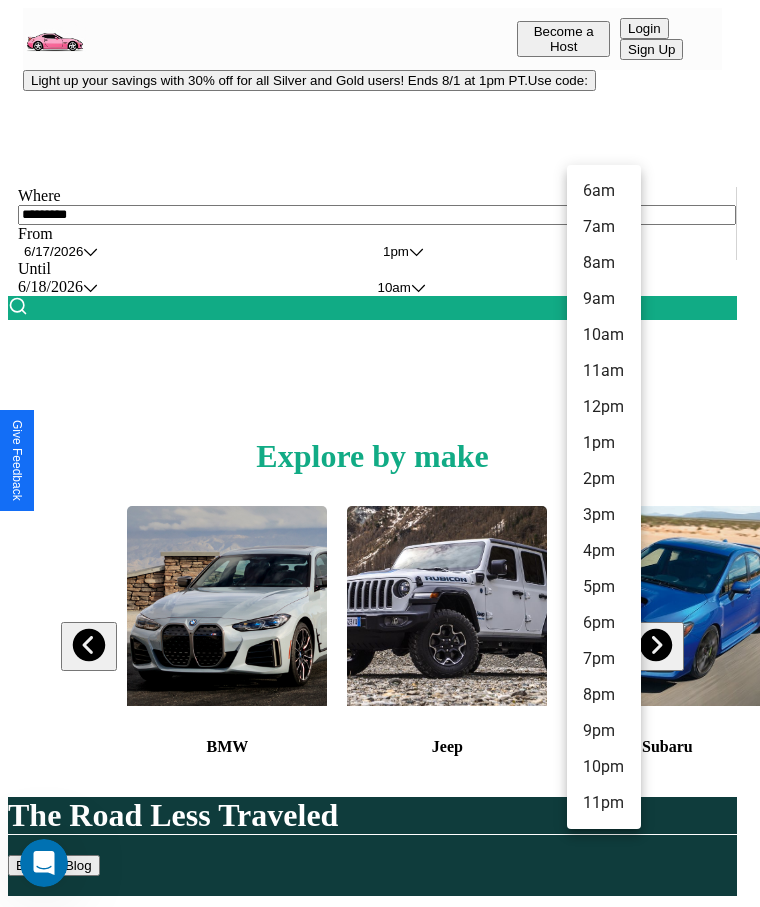 click on "4pm" at bounding box center [604, 551] 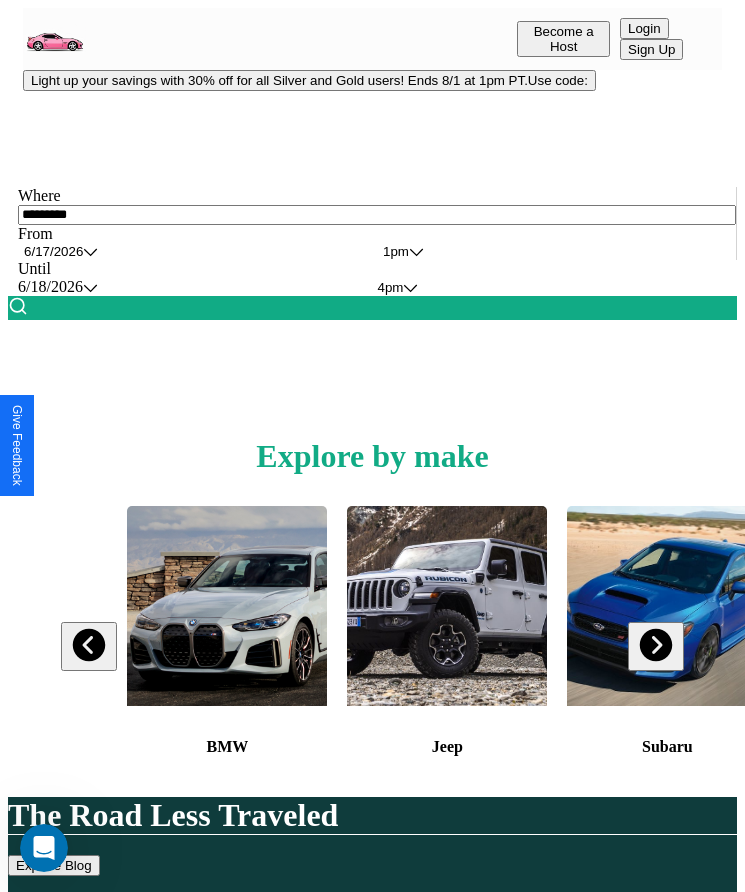 click at bounding box center (18, 306) 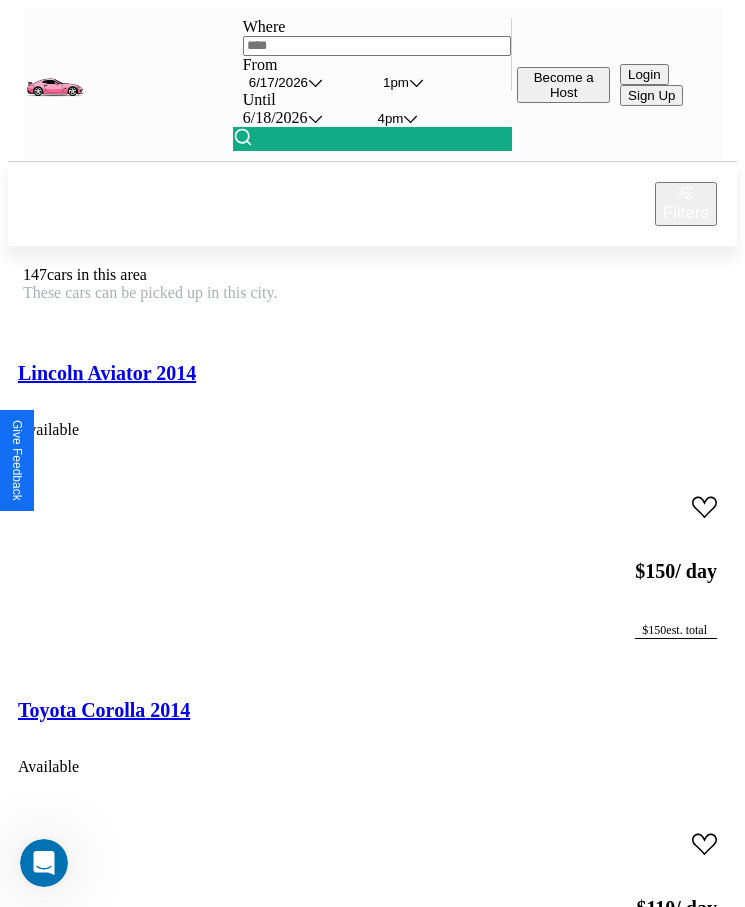 scroll, scrollTop: 50, scrollLeft: 0, axis: vertical 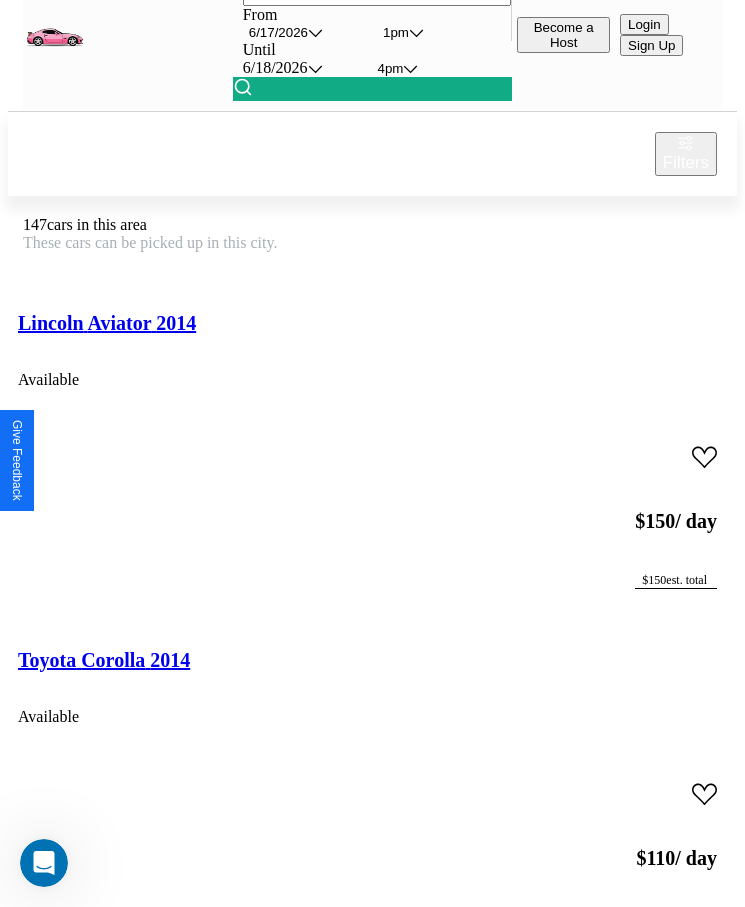 click on "Aston Martin   DBX   2014" at bounding box center (122, 21217) 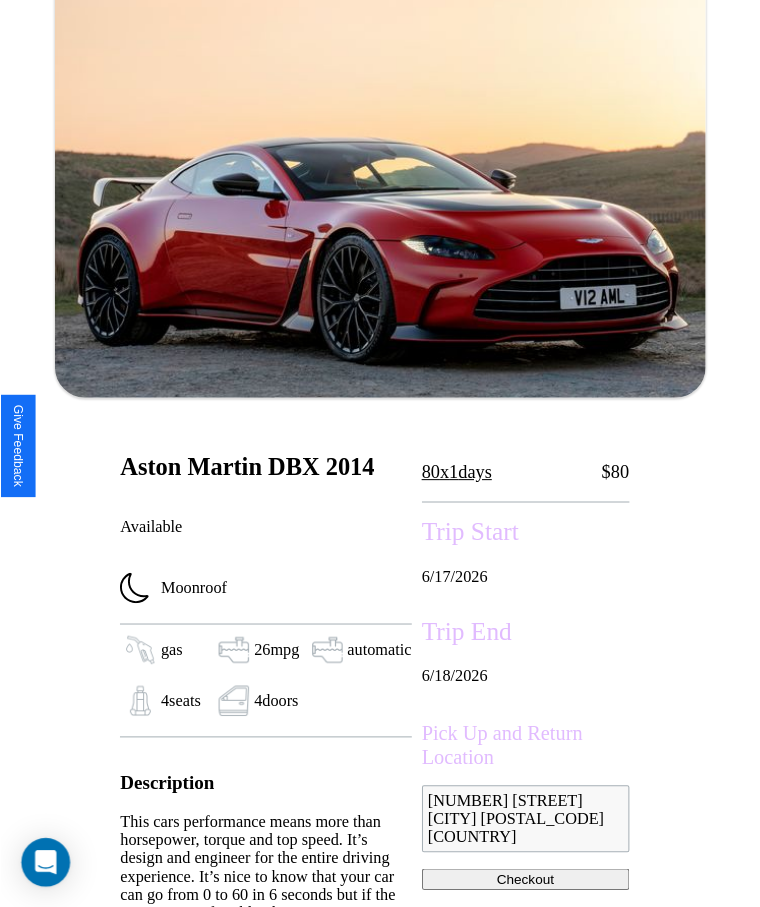 scroll, scrollTop: 682, scrollLeft: 0, axis: vertical 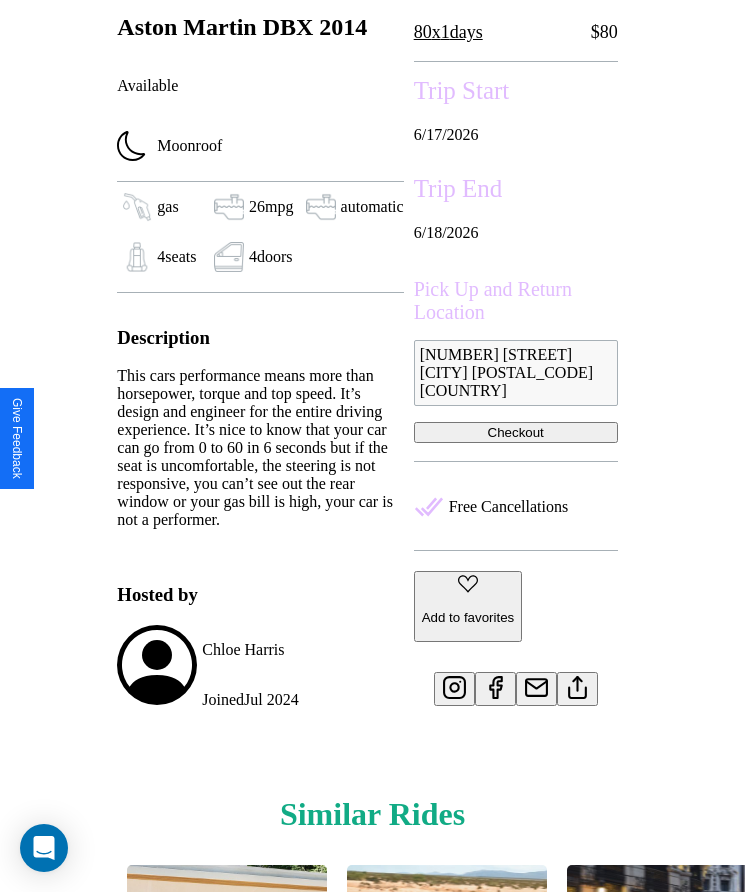 click on "Add to favorites" at bounding box center [468, 617] 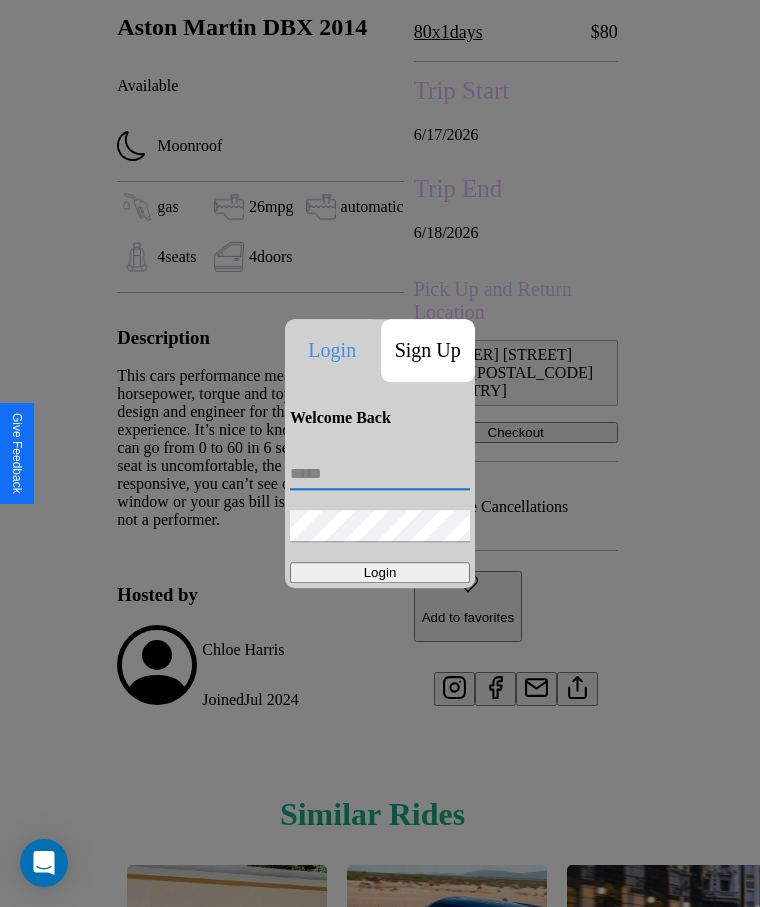 click at bounding box center [380, 474] 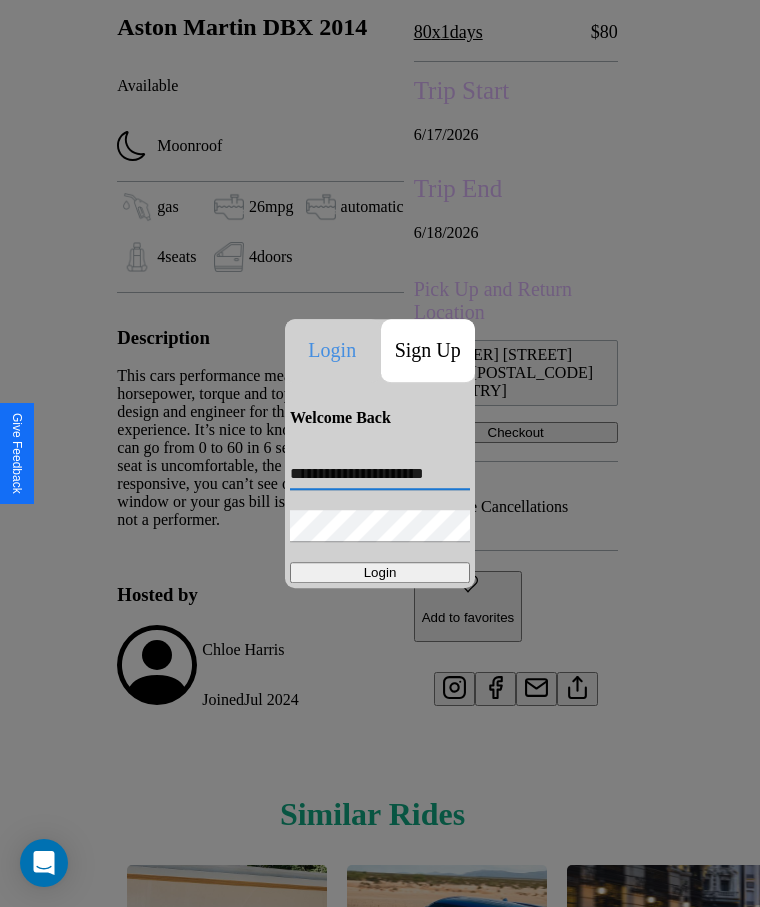 scroll, scrollTop: 0, scrollLeft: 21, axis: horizontal 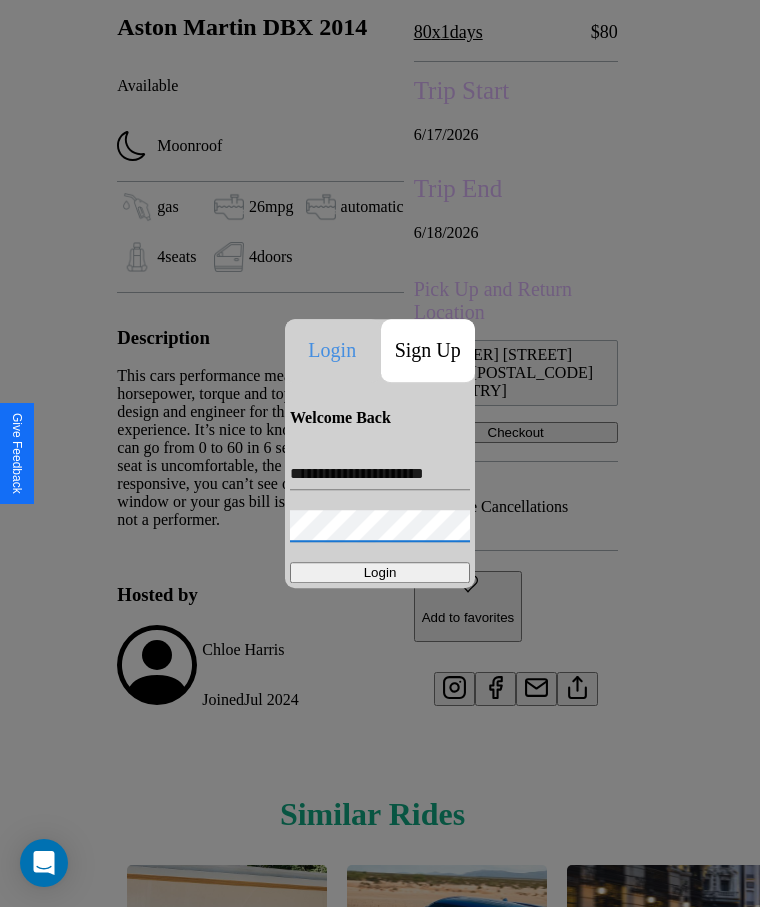 click on "Login" at bounding box center (380, 572) 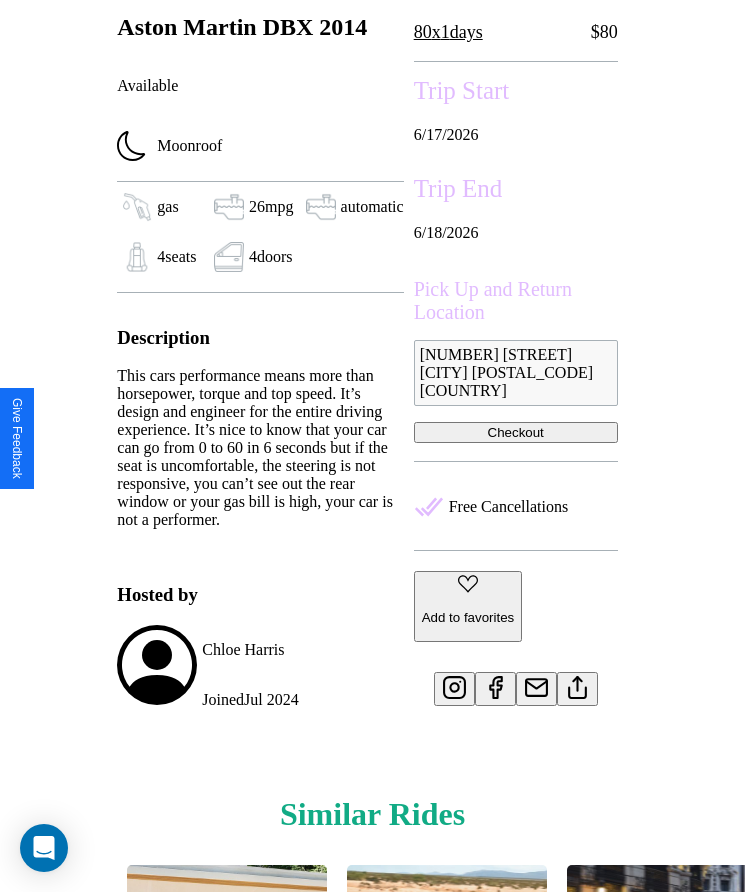 scroll, scrollTop: 682, scrollLeft: 0, axis: vertical 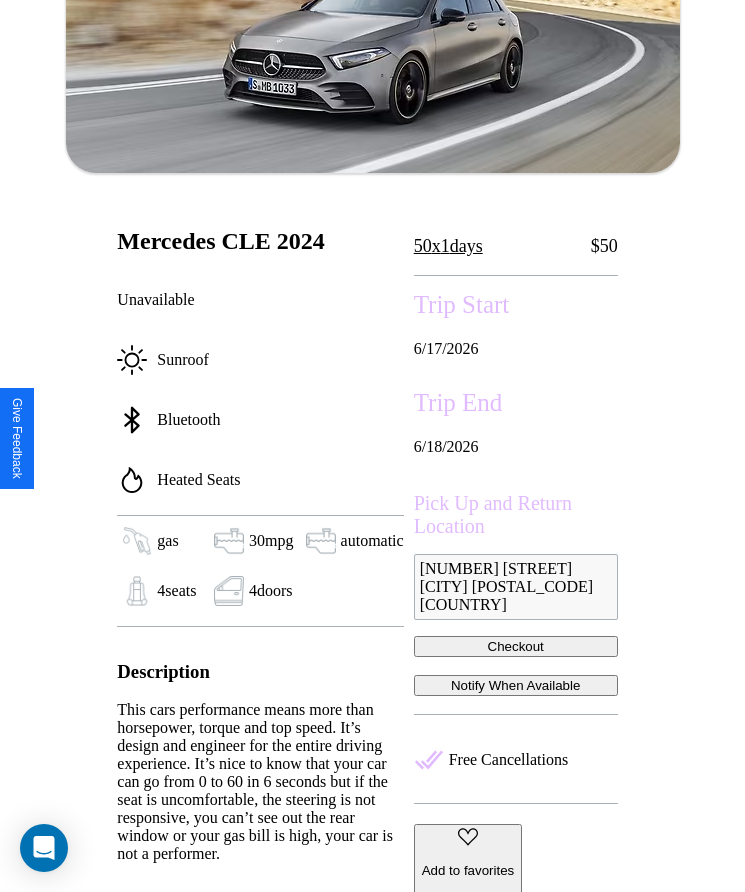 click on "6268 Chestnut Street  Stockholm  12286 Sweden" at bounding box center (516, 587) 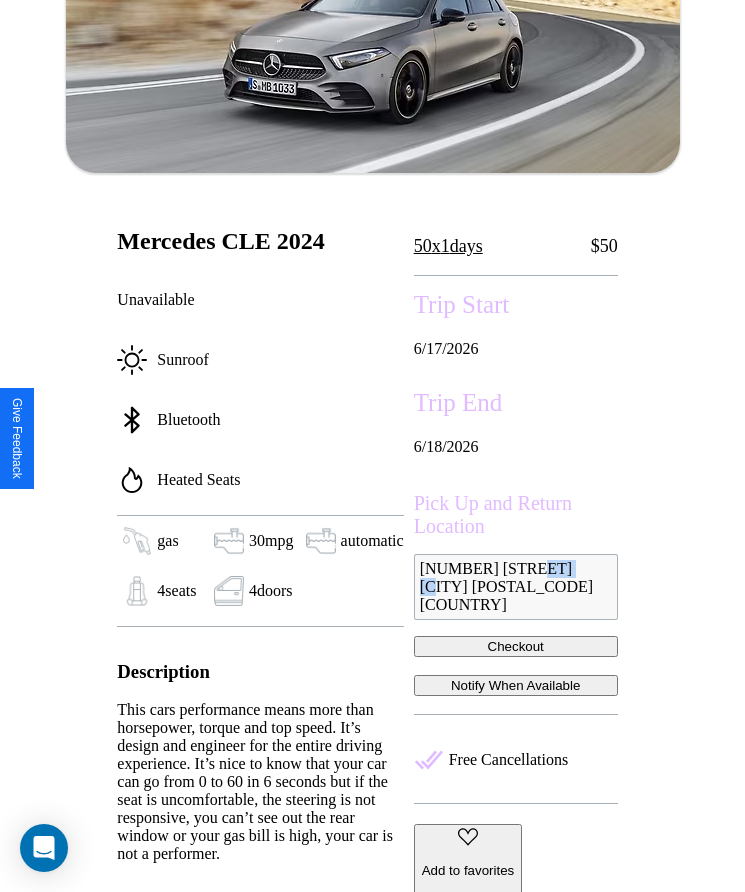 click on "6268 Chestnut Street  Stockholm  12286 Sweden" at bounding box center (516, 587) 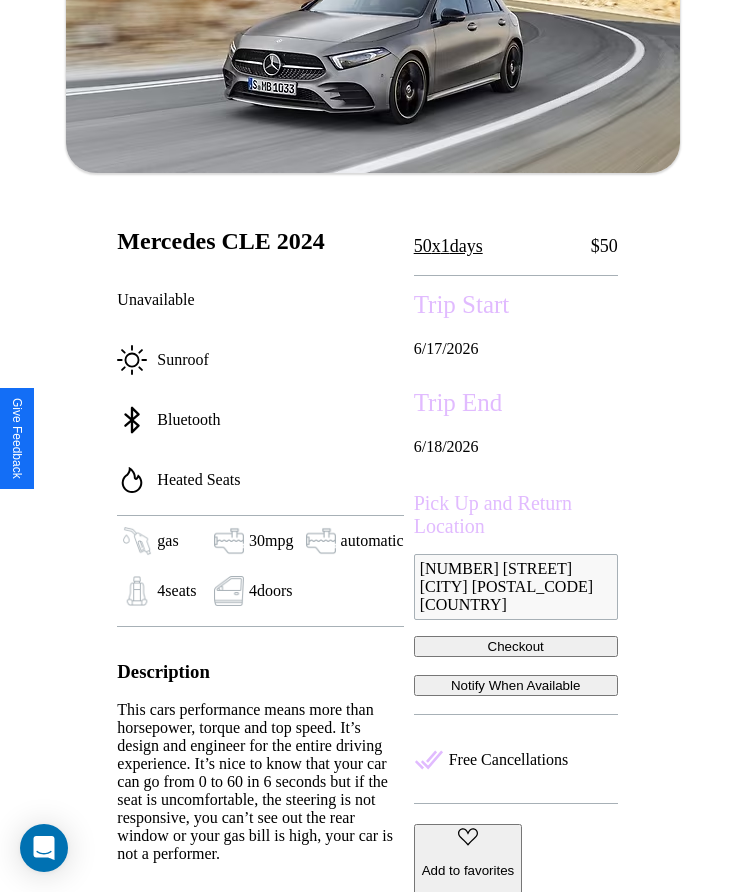 click on "6268 Chestnut Street  Stockholm  12286 Sweden" at bounding box center (516, 587) 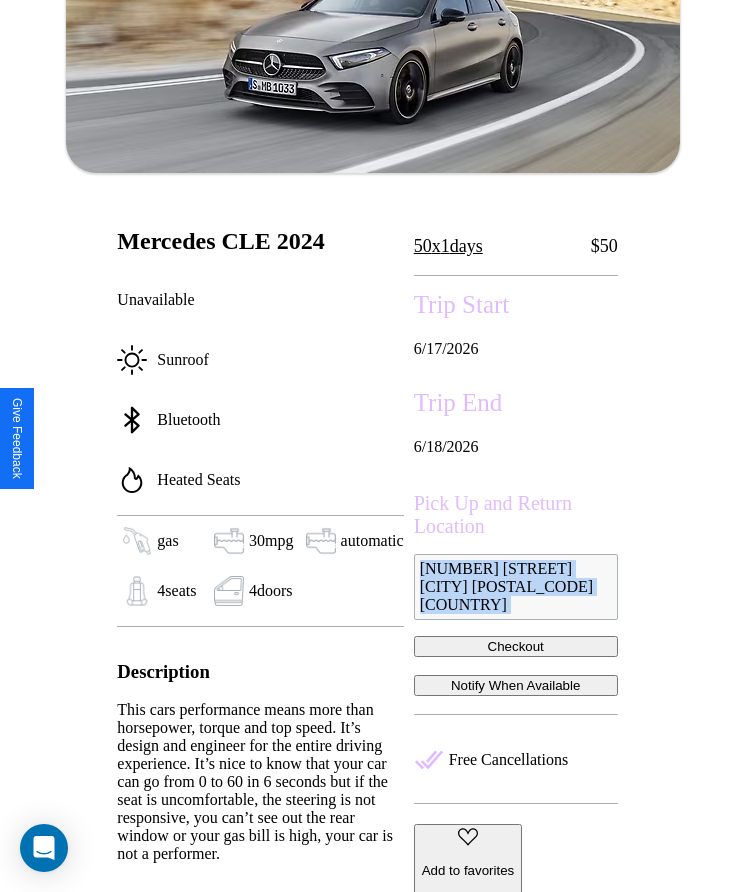 click on "6268 Chestnut Street  Stockholm  12286 Sweden" at bounding box center (516, 587) 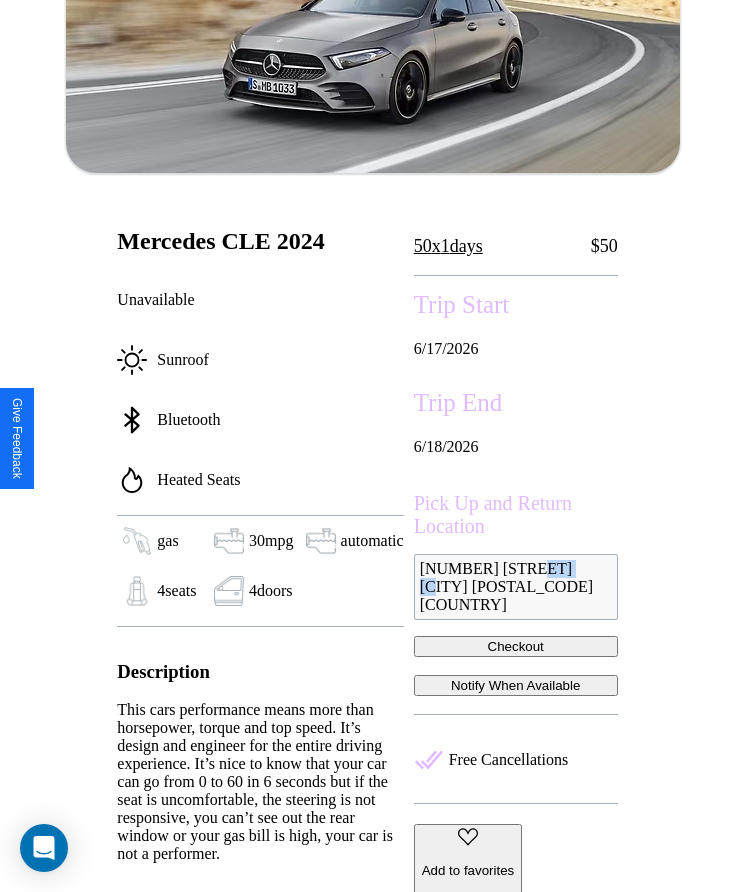 click on "6268 Chestnut Street  Stockholm  12286 Sweden" at bounding box center (516, 587) 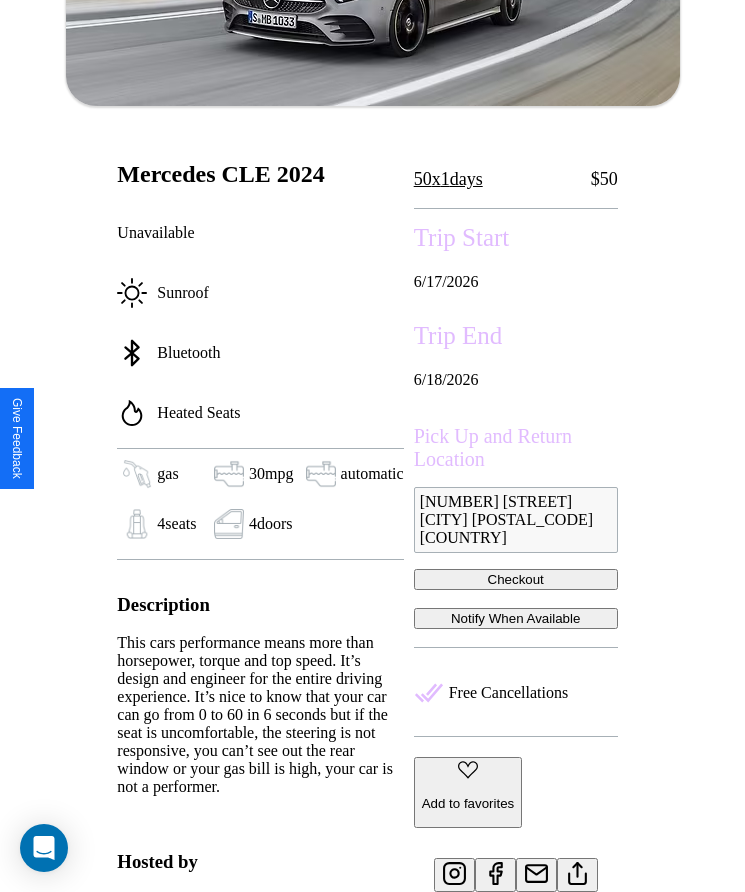scroll, scrollTop: 405, scrollLeft: 0, axis: vertical 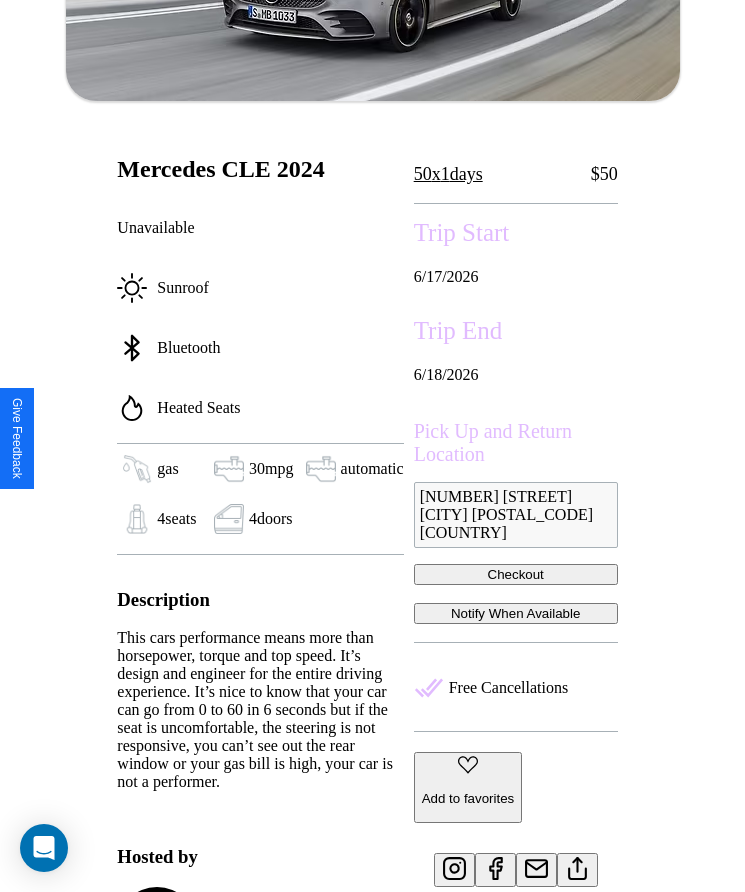 click on "Checkout" at bounding box center (516, 574) 